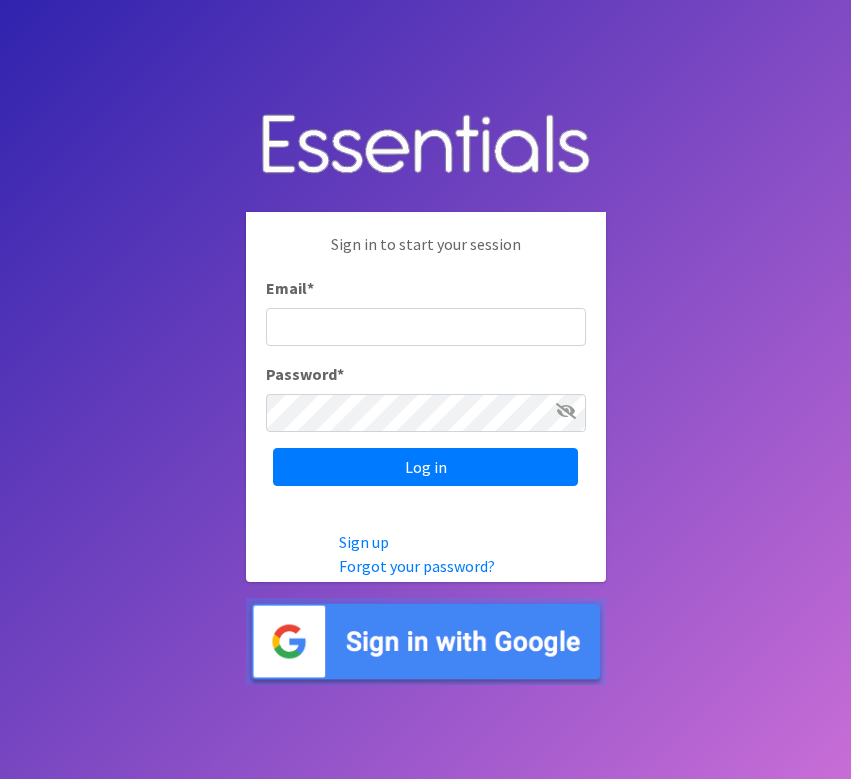scroll, scrollTop: 0, scrollLeft: 0, axis: both 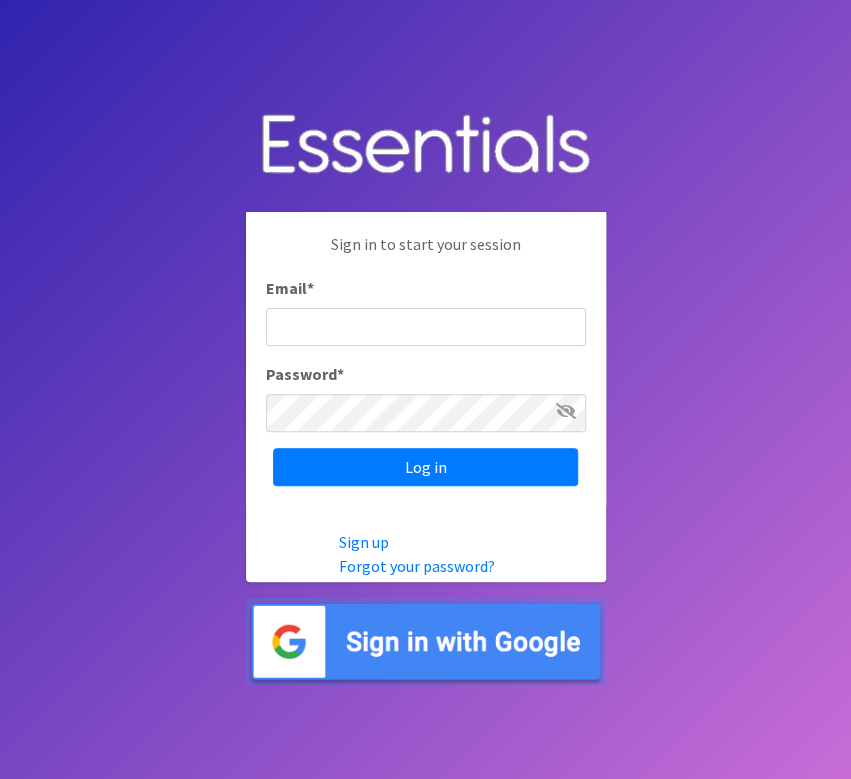 type on "[EMAIL]" 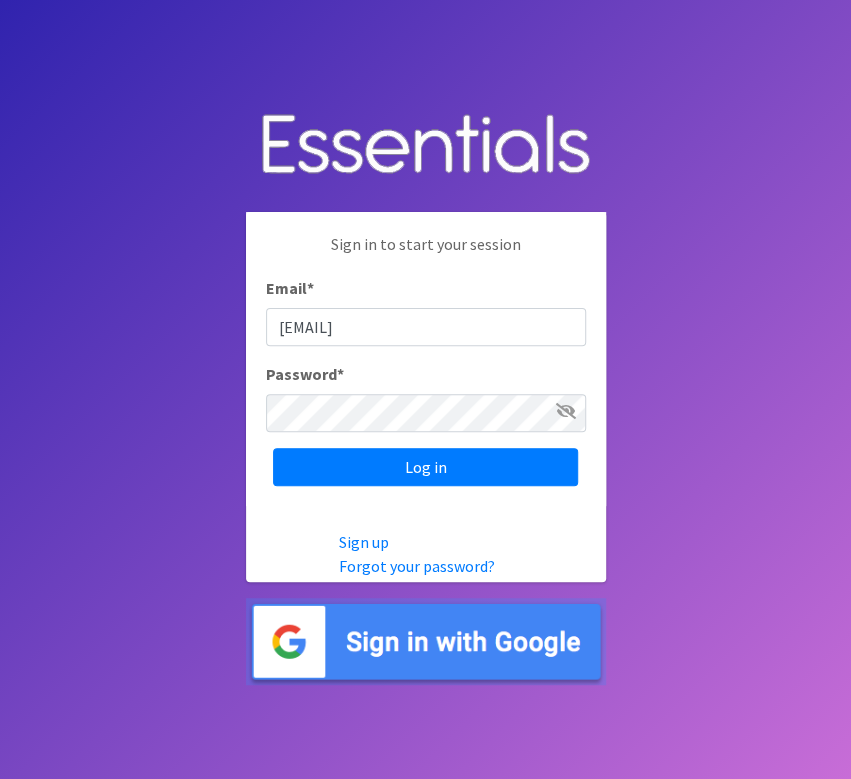 click on "Log in" at bounding box center (425, 467) 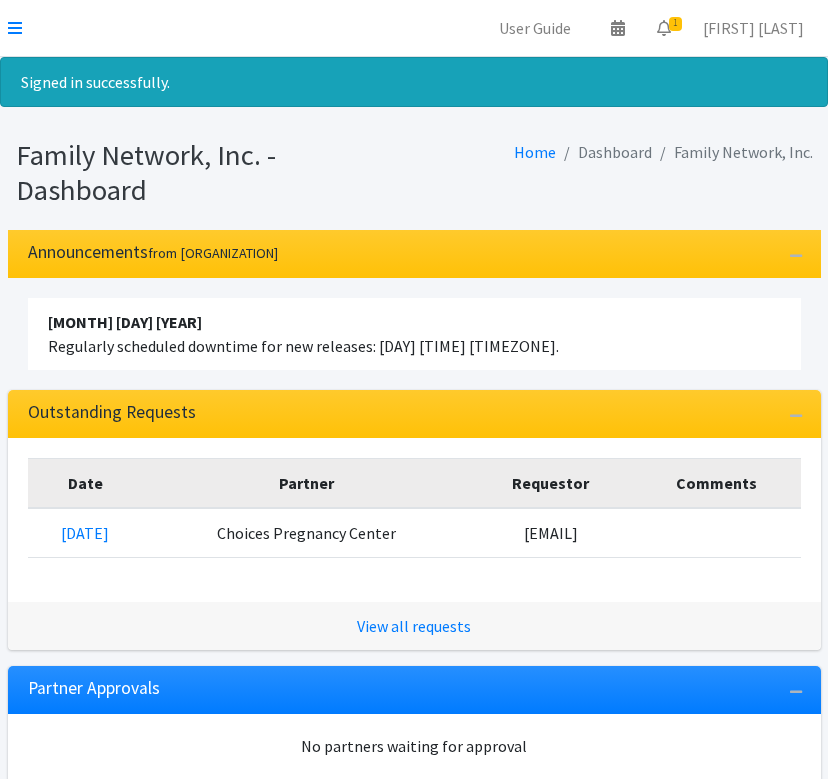 scroll, scrollTop: 0, scrollLeft: 0, axis: both 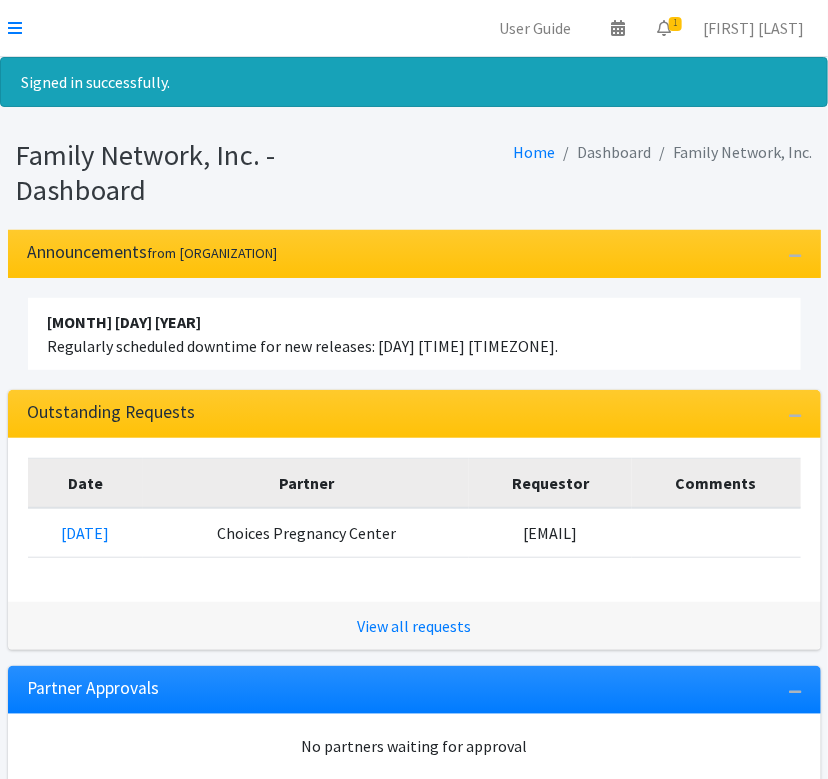 click on "Log Out" at bounding box center [414, 28] 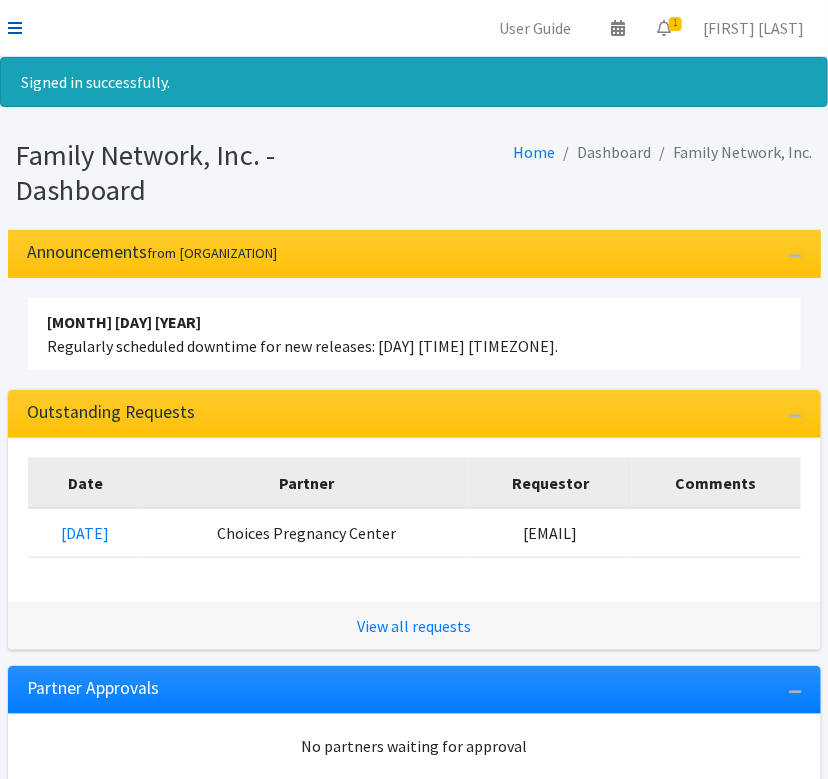 click at bounding box center [15, 28] 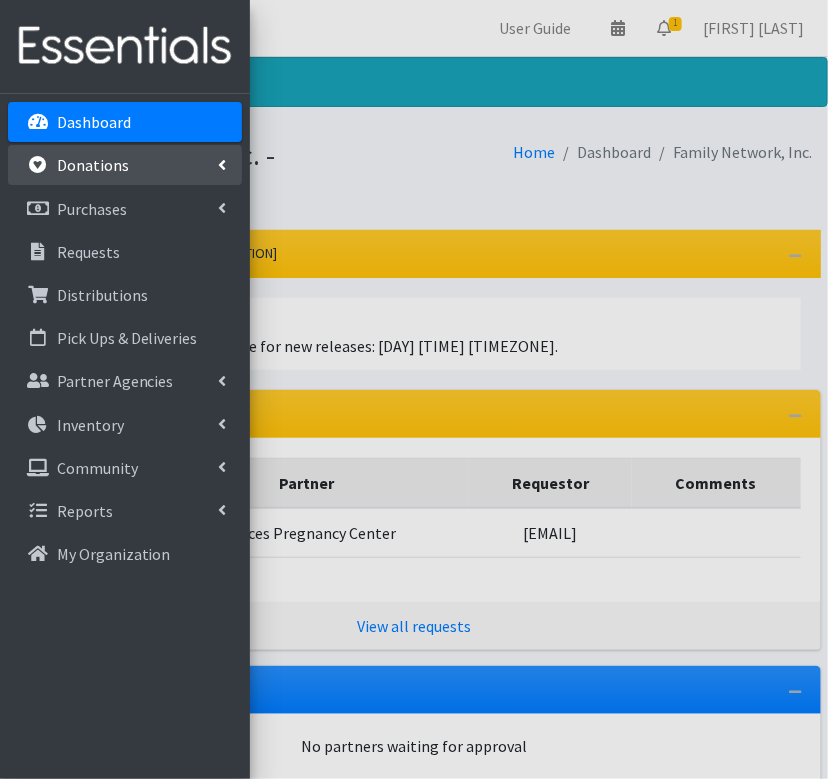 click on "Donations" at bounding box center (93, 165) 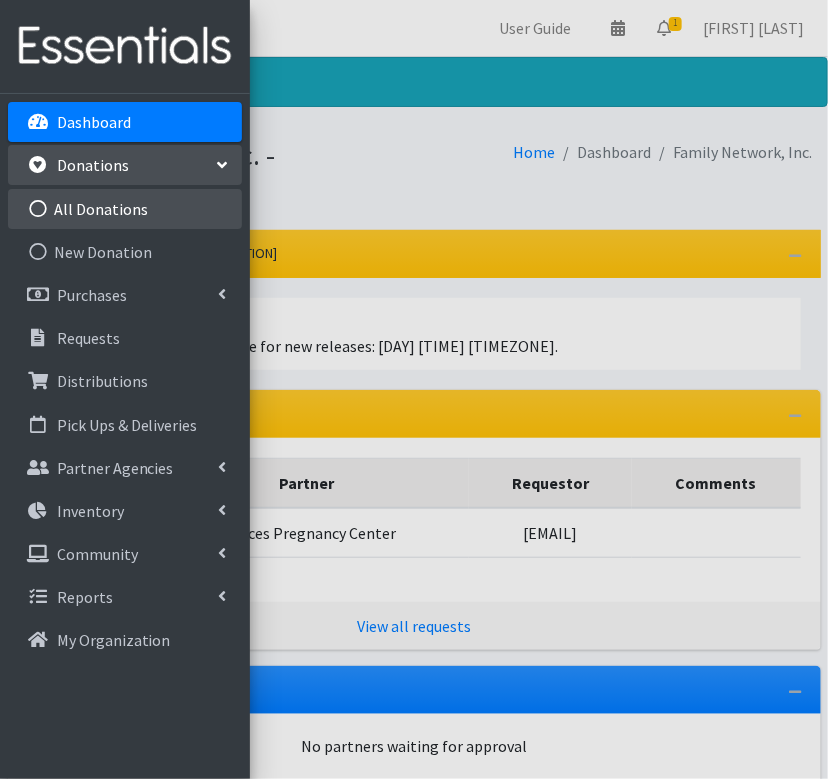 click on "All Donations" at bounding box center (125, 209) 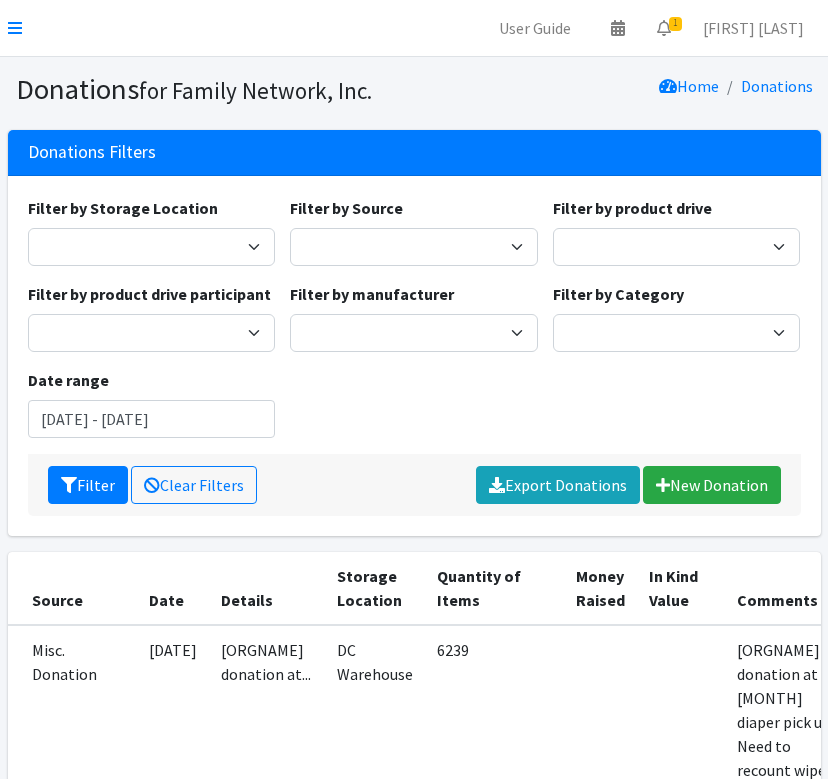 scroll, scrollTop: 0, scrollLeft: 0, axis: both 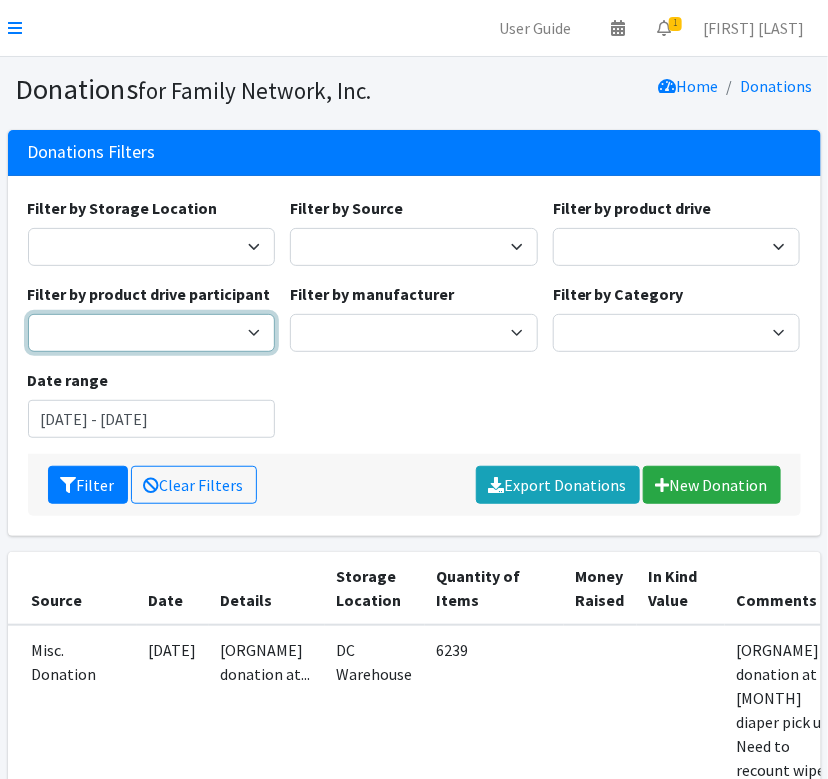 click on "Boulder and Brews
Zeta Tau Alpha
Kolby Feldotto
Holcomb Elementary
Sam's club/ Huggies
Goldfish Swim School
Flipside Ninja Park
Pi Beta Phi
Online Participants
4T-5T Pulled Mistakenly
2T-3T mistakenly pulled
2T-3T mistakenly pulled
2T-3T & 3T-4T Mistakenly Pulled
Arkansas Swim Academy
Alpha Omicron Pi
Northwest Arkansas Children's Shelter
Kappa Kappa Gamma
Grace UMC
Parkside Playschool
Fayetteville Activity Center
Parkside Playschool*
Springdale Chamber of Commerce
LifeSource
Northwest Church Farmington
Shiloh Christian School
New Heights Church Fayetteville
Living Faith Church
Springdale Country Club
Helen Walton Children's Enrichment Center
Iron Horse Coffee Company
Harvest Group
American Heritage Girls
Ability Tree
Amazingland Playground
BLUSH Bootcamp
Traverse Legacy
Christ Church
Farmington United Methodist Church
God's Pantry
Teen Action Support Center (TASC)
Adeola Yusuf
Diva Dance
Fossil Cove
Bright Haven" at bounding box center [152, 333] 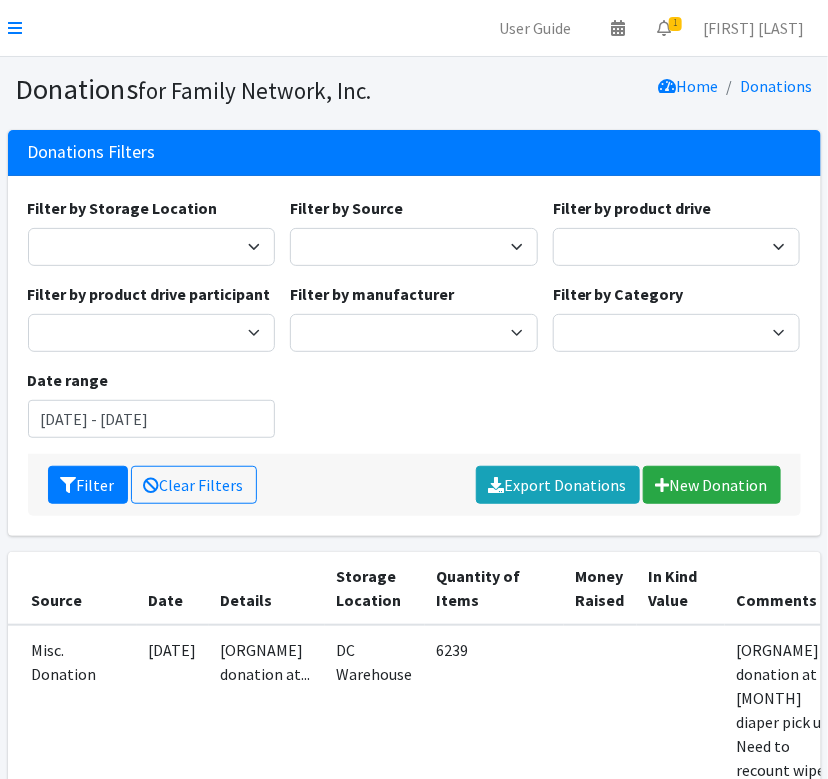click on "Filter by Storage Location
DC Warehouse
Filter by Source
Manufacturer
Misc. Donation
Product Drive
Filter by product drive
Arkansas Children's Northwest Diaper Drive
Arkansas Music Works and Bank of America
Beautiful Lives Boutique Diaper Drive
Fall 22' Diaper Drive
Fall Diaper Donation Drive 2023
Fall Diaper Drive 2024
First Annual NWA Diaper Drive
Holiday Diaper Drive 2022
Holiday Diaper Drive by Beautiful Lives
Misc. Partner Agency Drives
National Diaper Need Awareness Week
Sam's Club HATS Drive
Spring '22 Diaper Drive
Spring Diaper Drive
Spring Diaper Drive 2023
Spring Diaper Drive 2024
Spring Diaper Drive 2025
Trestle Tree Diaper Drive
UAMS drive
UAMS Healthy Start Diaper Drive
Uber Freight" at bounding box center (414, 325) 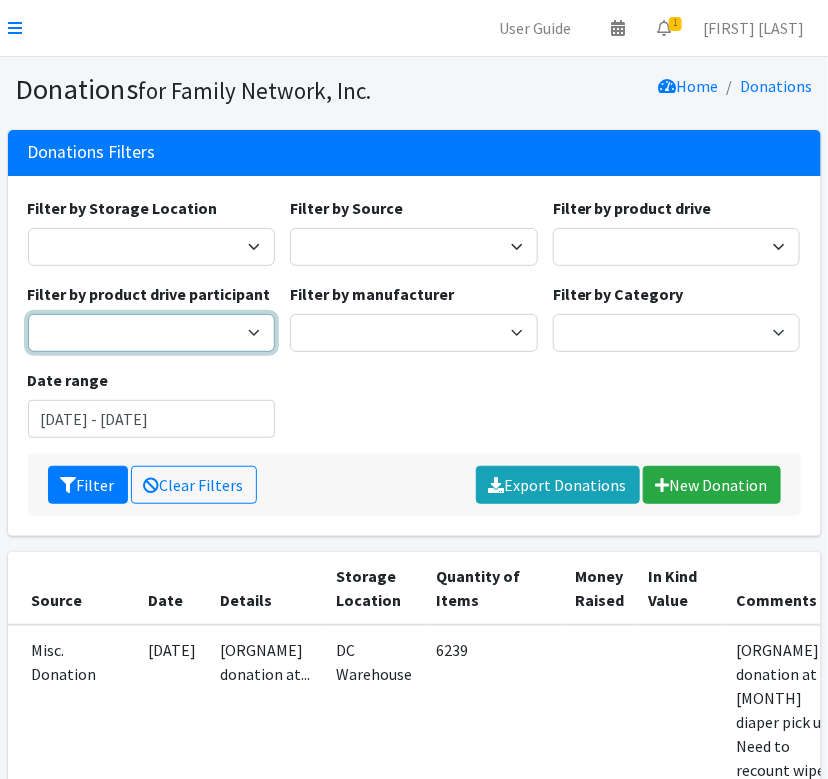 click on "Boulder and Brews
Zeta Tau Alpha
Kolby Feldotto
Holcomb Elementary
Sam's club/ Huggies
Goldfish Swim School
Flipside Ninja Park
Pi Beta Phi
Online Participants
4T-5T Pulled Mistakenly
2T-3T mistakenly pulled
2T-3T mistakenly pulled
2T-3T & 3T-4T Mistakenly Pulled
Arkansas Swim Academy
Alpha Omicron Pi
Northwest Arkansas Children's Shelter
Kappa Kappa Gamma
Grace UMC
Parkside Playschool
Fayetteville Activity Center
Parkside Playschool*
Springdale Chamber of Commerce
LifeSource
Northwest Church Farmington
Shiloh Christian School
New Heights Church Fayetteville
Living Faith Church
Springdale Country Club
Helen Walton Children's Enrichment Center
Iron Horse Coffee Company
Harvest Group
American Heritage Girls
Ability Tree
Amazingland Playground
BLUSH Bootcamp
Traverse Legacy
Christ Church
Farmington United Methodist Church
God's Pantry
Teen Action Support Center (TASC)
Adeola Yusuf
Diva Dance
Fossil Cove
Bright Haven" at bounding box center [152, 333] 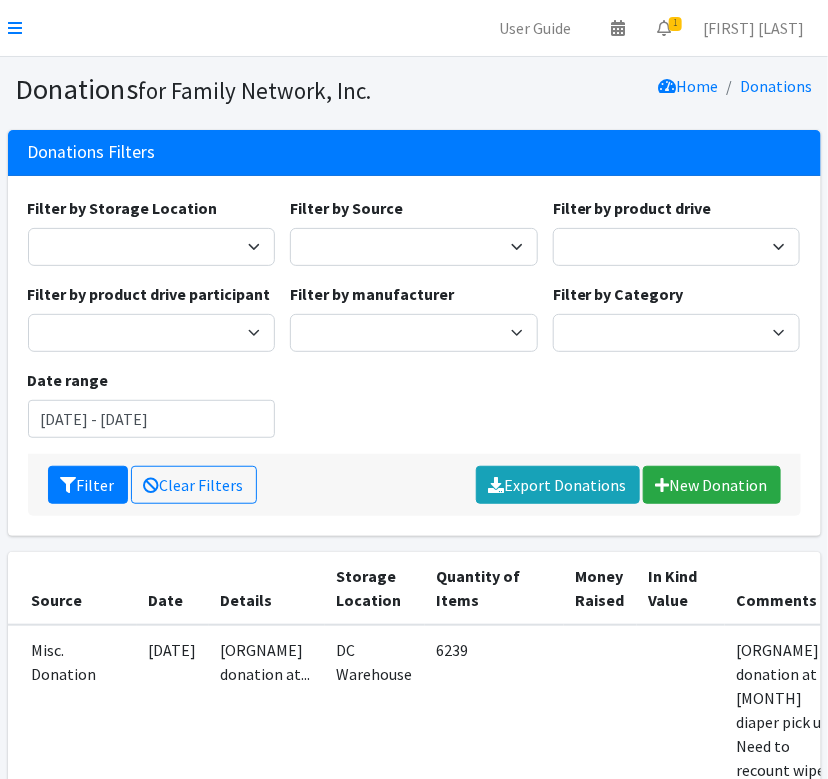 click on "Filter by Storage Location
DC Warehouse
Filter by Source
Manufacturer
Misc. Donation
Product Drive
Filter by product drive
Arkansas Children's Northwest Diaper Drive
Arkansas Music Works and Bank of America
Beautiful Lives Boutique Diaper Drive
Fall 22' Diaper Drive
Fall Diaper Donation Drive 2023
Fall Diaper Drive 2024
First Annual NWA Diaper Drive
Holiday Diaper Drive 2022
Holiday Diaper Drive by Beautiful Lives
Misc. Partner Agency Drives
National Diaper Need Awareness Week
Sam's Club HATS Drive
Spring '22 Diaper Drive
Spring Diaper Drive
Spring Diaper Drive 2023
Spring Diaper Drive 2024
Spring Diaper Drive 2025
Trestle Tree Diaper Drive
UAMS drive
UAMS Healthy Start Diaper Drive
Uber Freight" at bounding box center [414, 325] 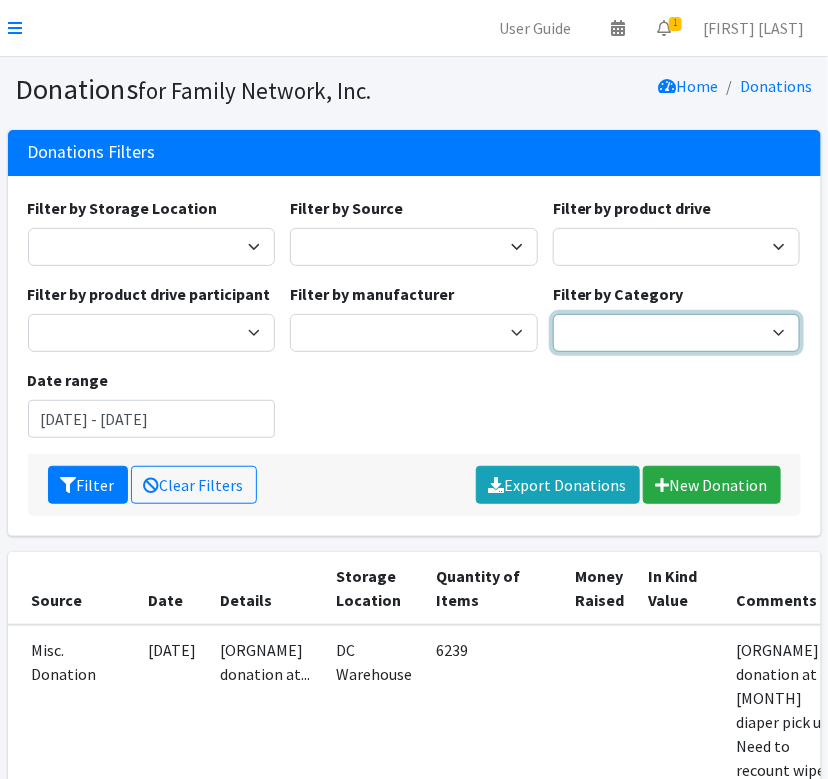 click on "Formula
Disposable Diapers/Wipes
Cloth Diapers & Accessories
Period Supplies" at bounding box center (677, 333) 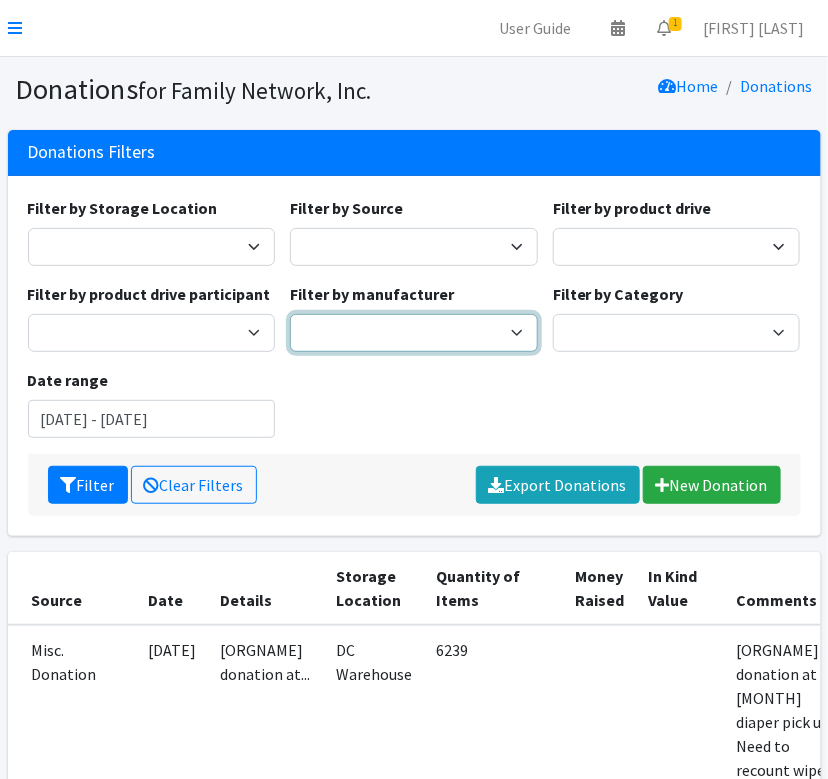 click on "Kimberly Clark" at bounding box center (414, 333) 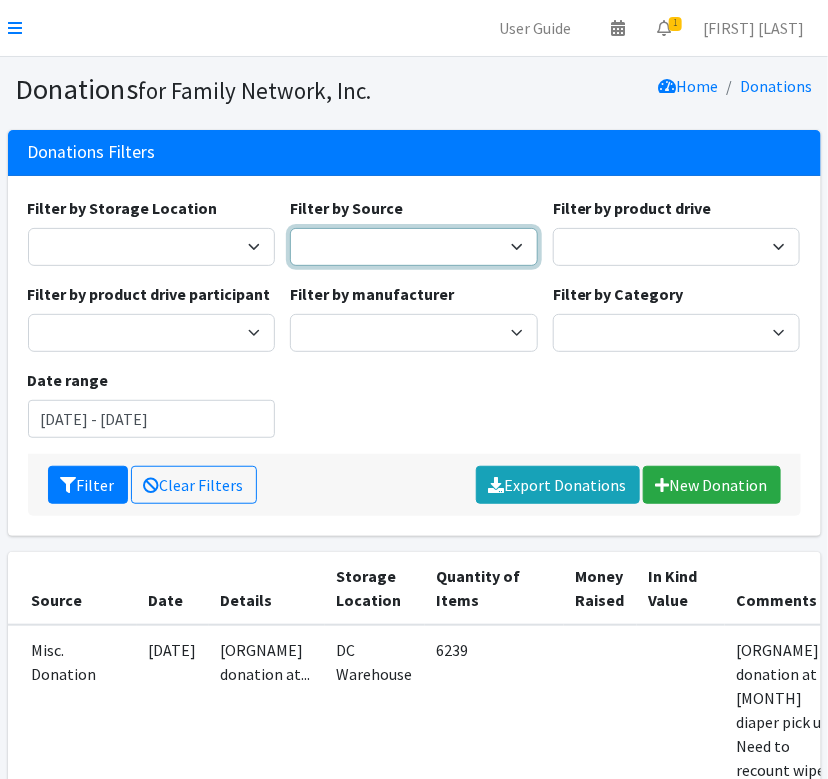 click on "Manufacturer
Misc. Donation
Product Drive" at bounding box center [414, 247] 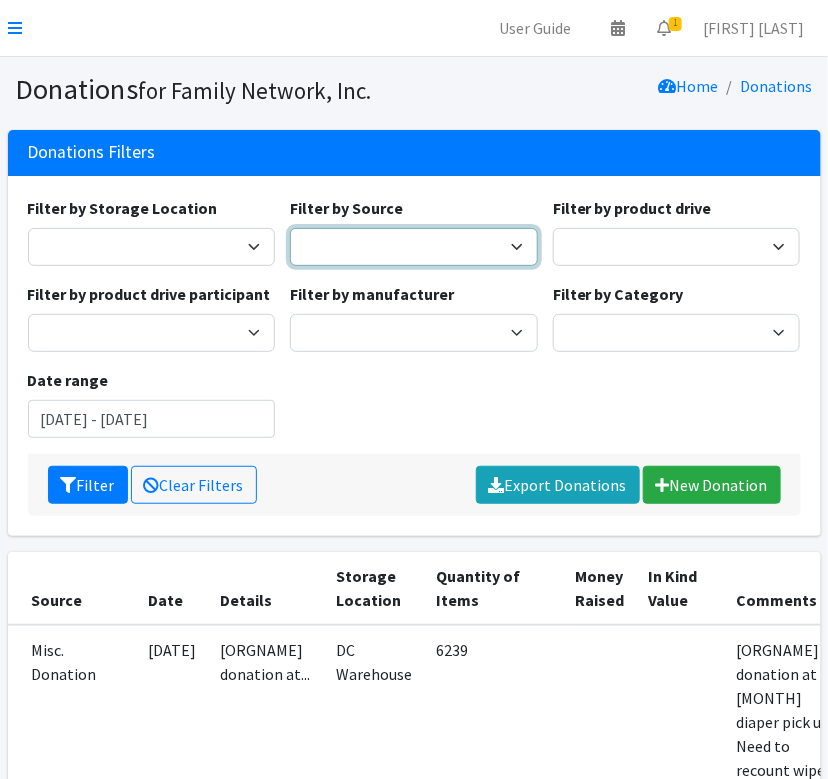 select on "Misc. Donation" 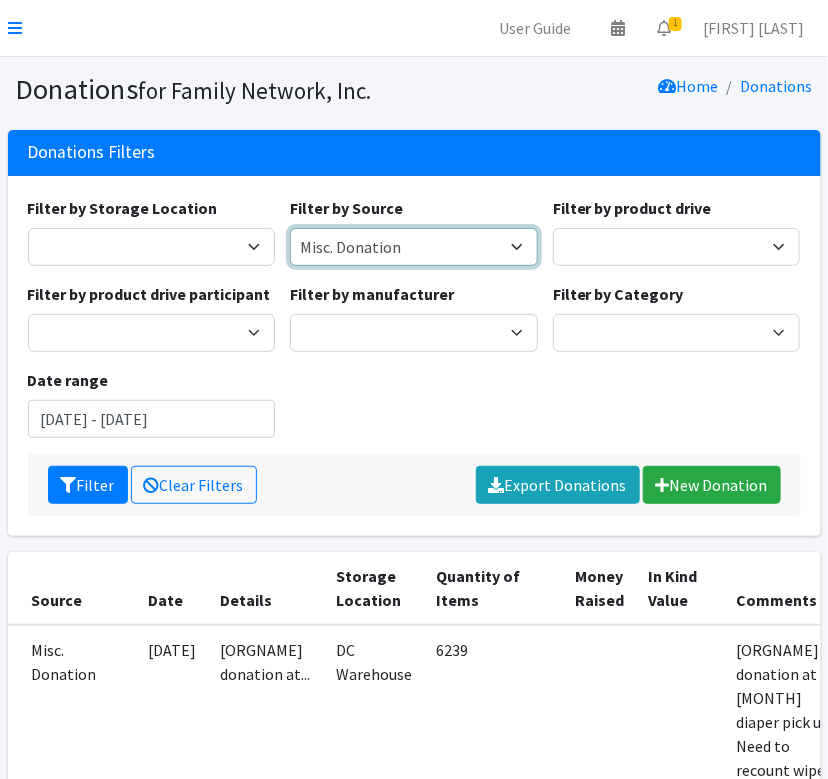 click on "Manufacturer
Misc. Donation
Product Drive" at bounding box center (414, 247) 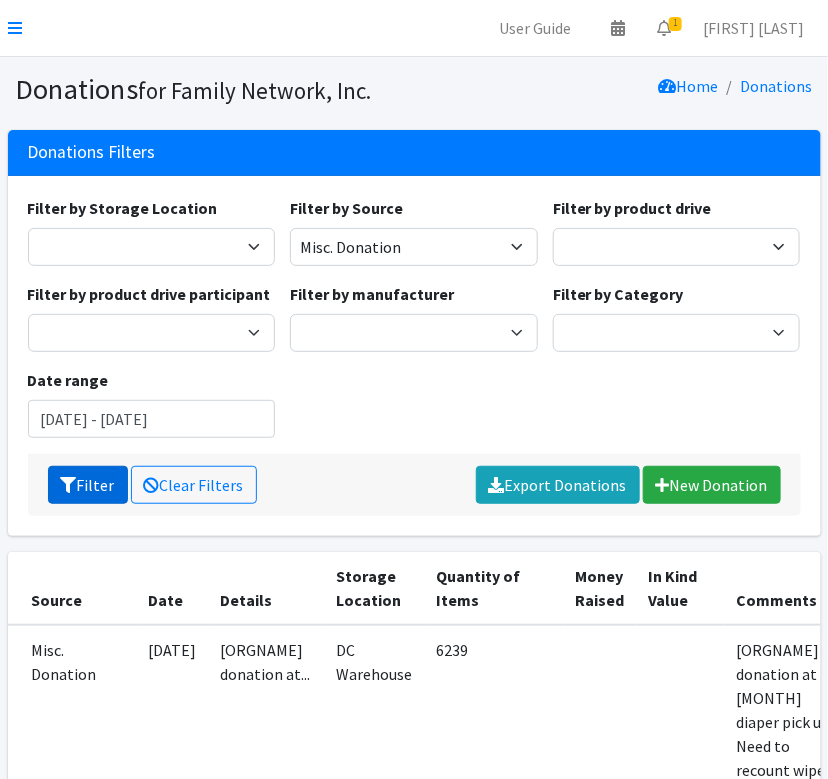 click on "Filter" at bounding box center [88, 485] 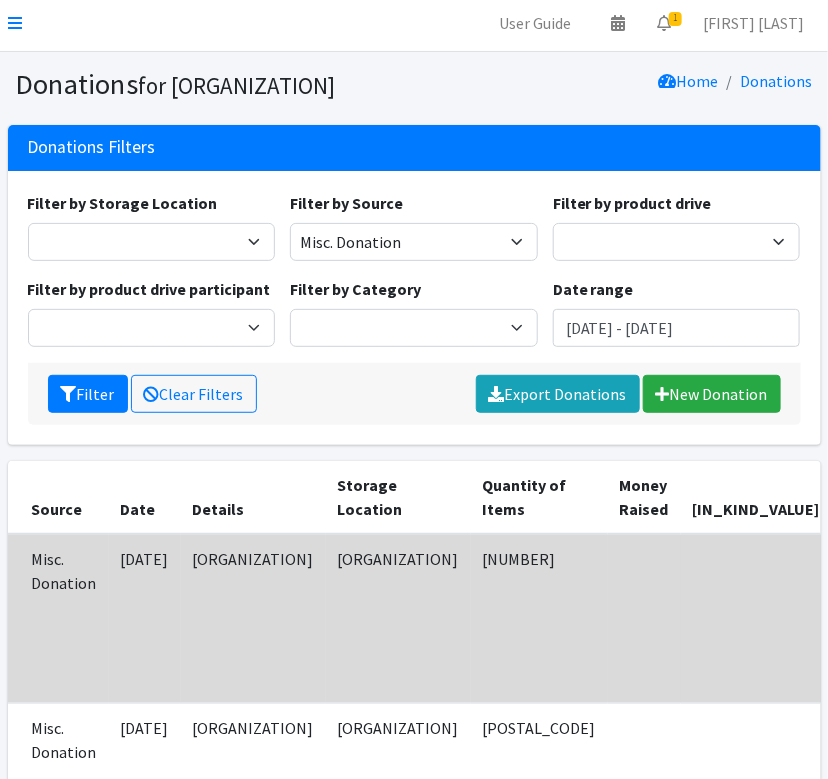scroll, scrollTop: 0, scrollLeft: 0, axis: both 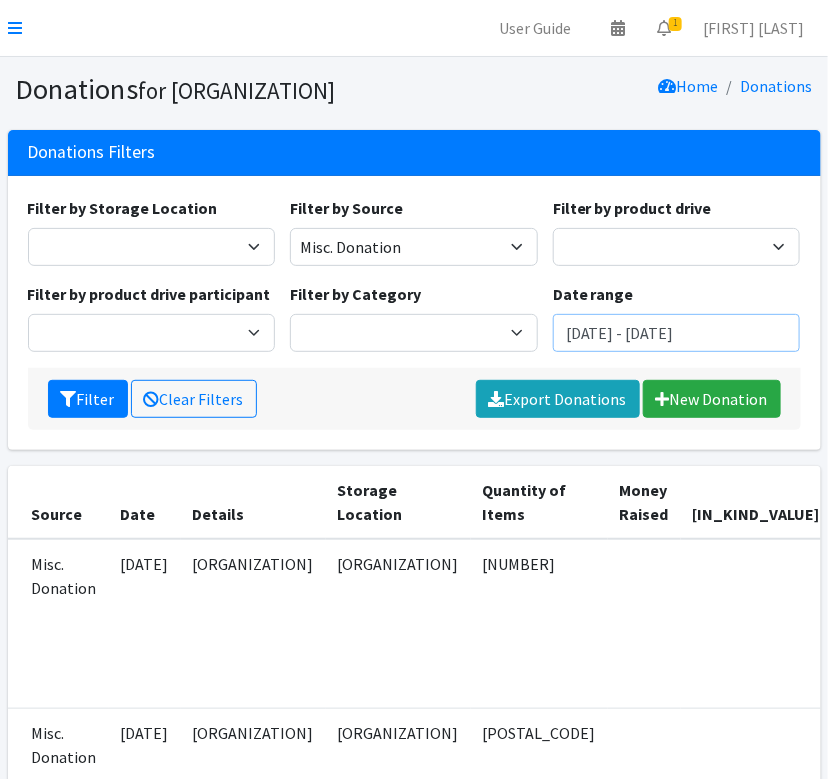 click on "June 1, 2025 - September 1, 2025" at bounding box center (677, 333) 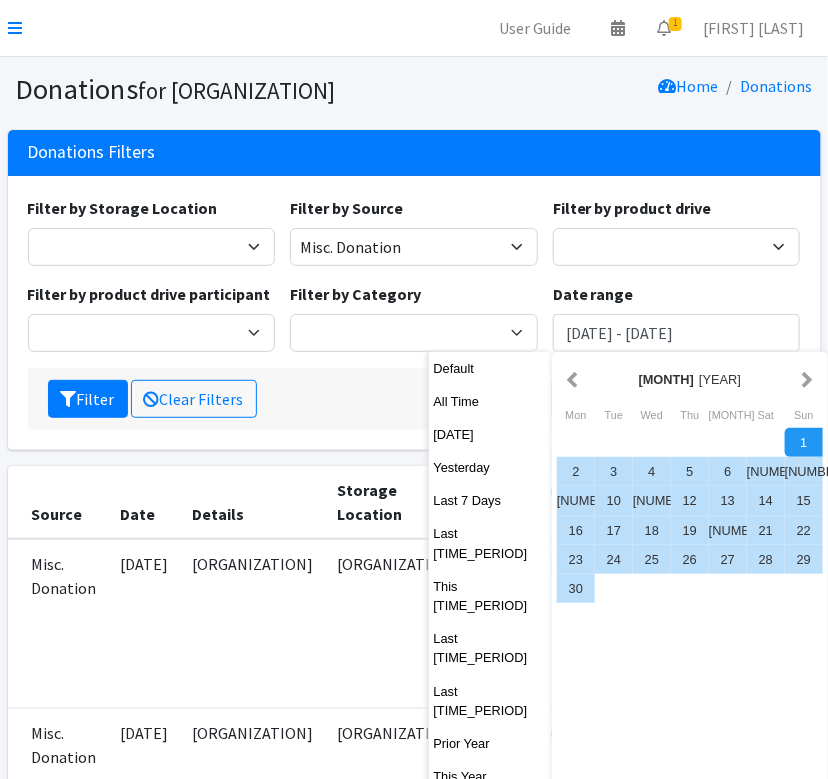 click at bounding box center (572, 379) 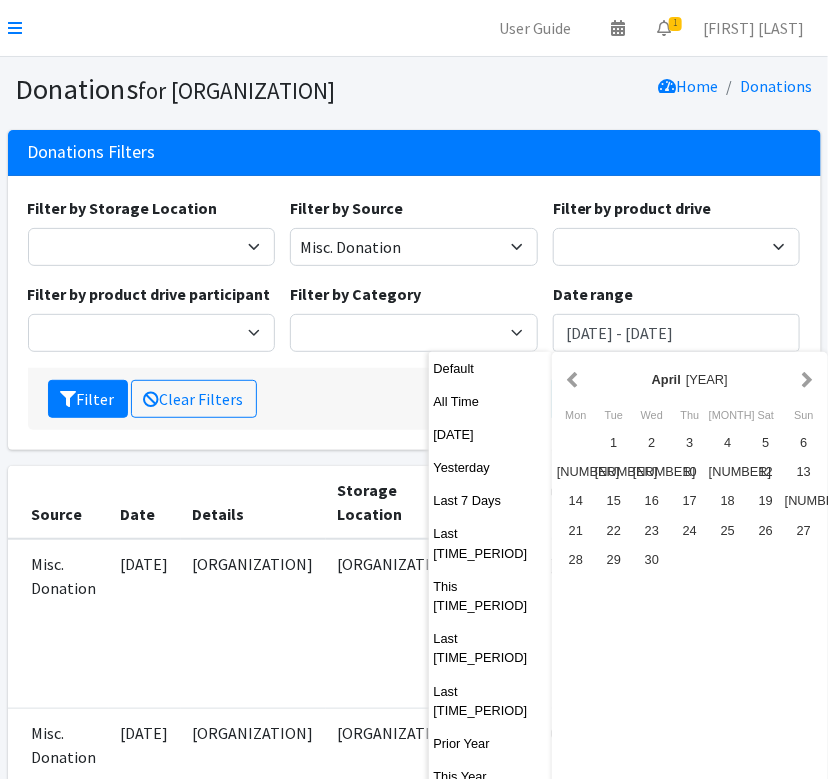 click at bounding box center [572, 379] 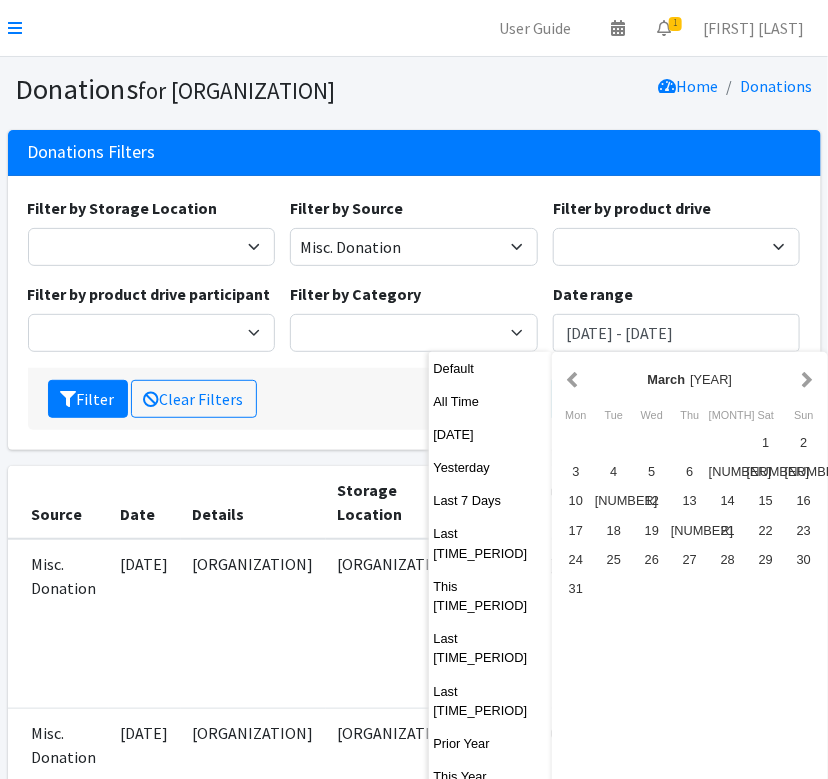 click at bounding box center [572, 379] 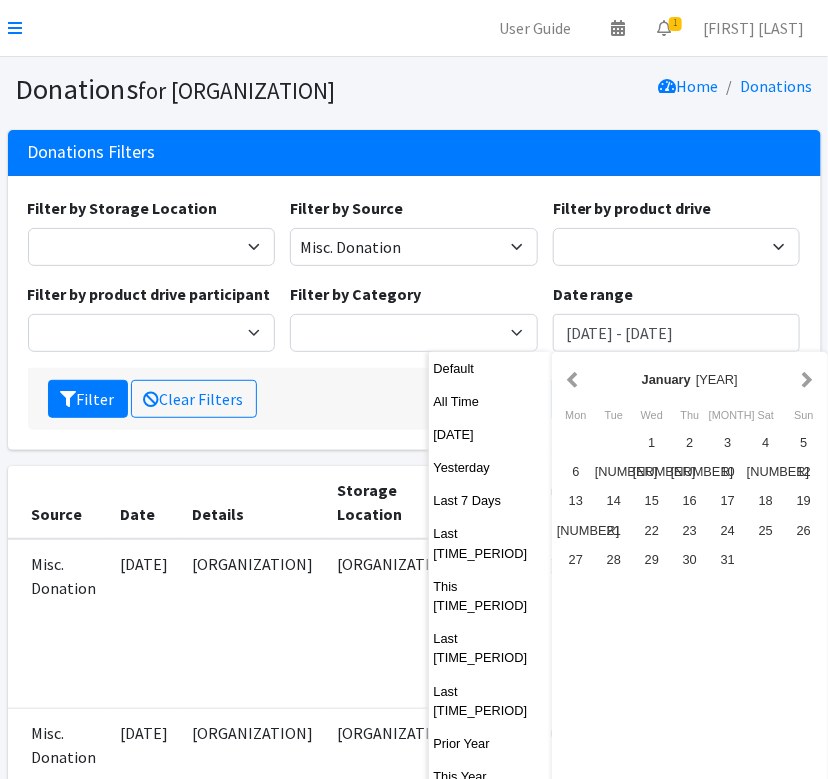 click at bounding box center (572, 379) 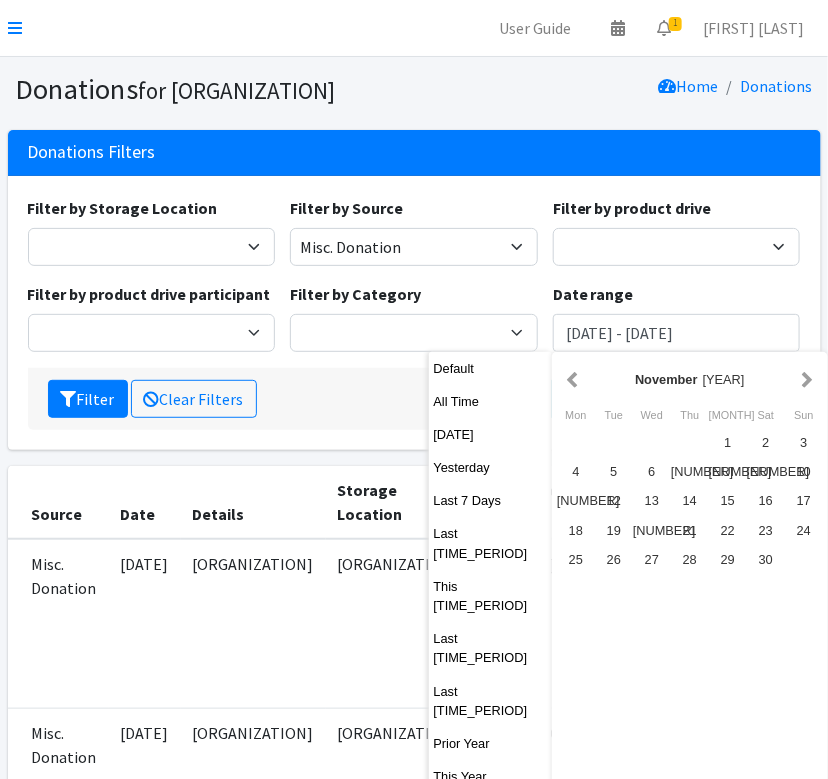 click at bounding box center [572, 379] 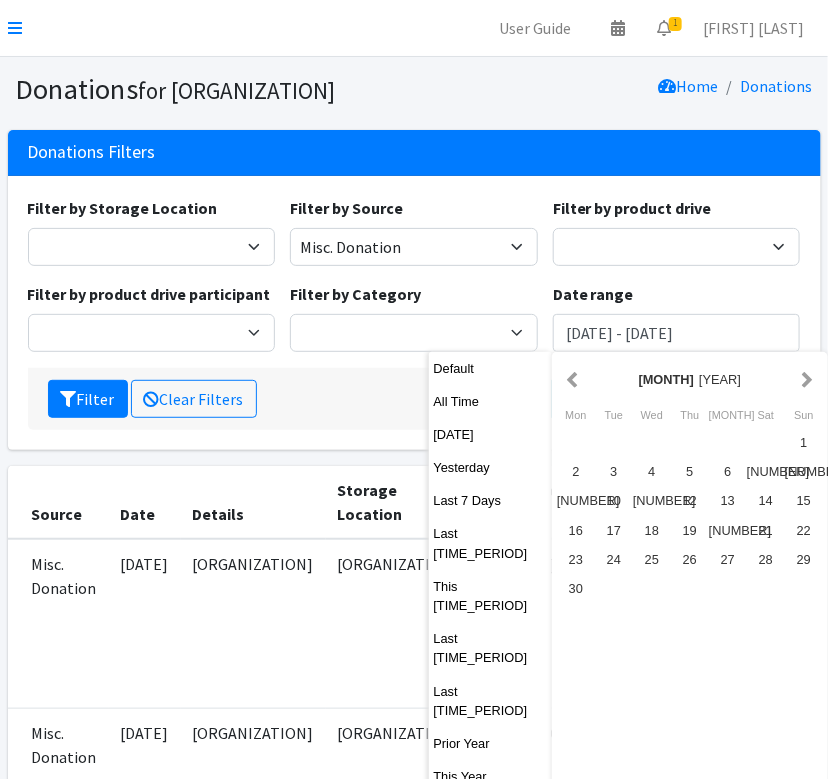 click at bounding box center (572, 379) 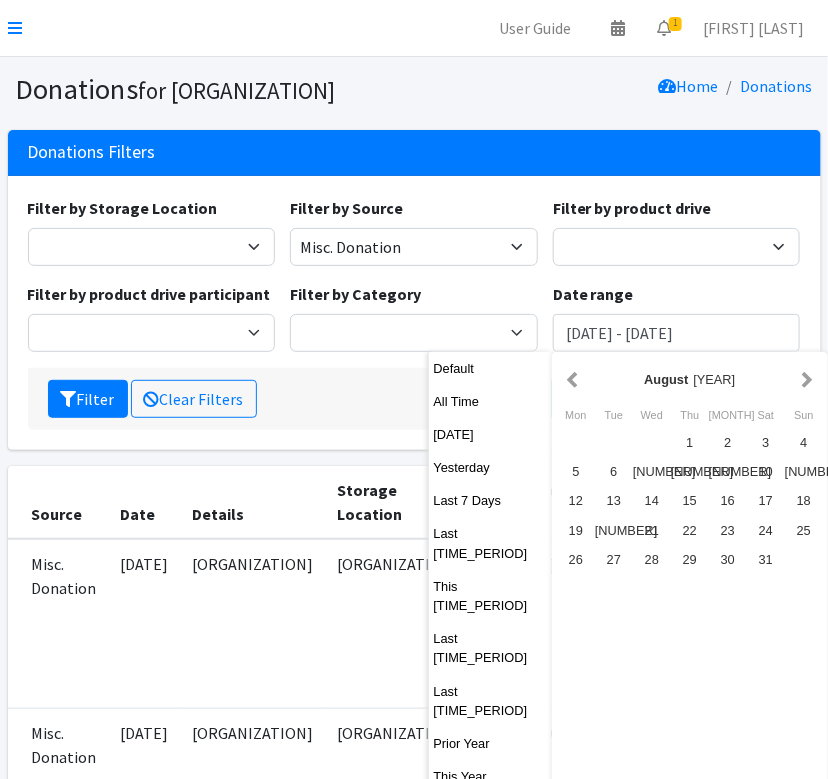 click at bounding box center (572, 379) 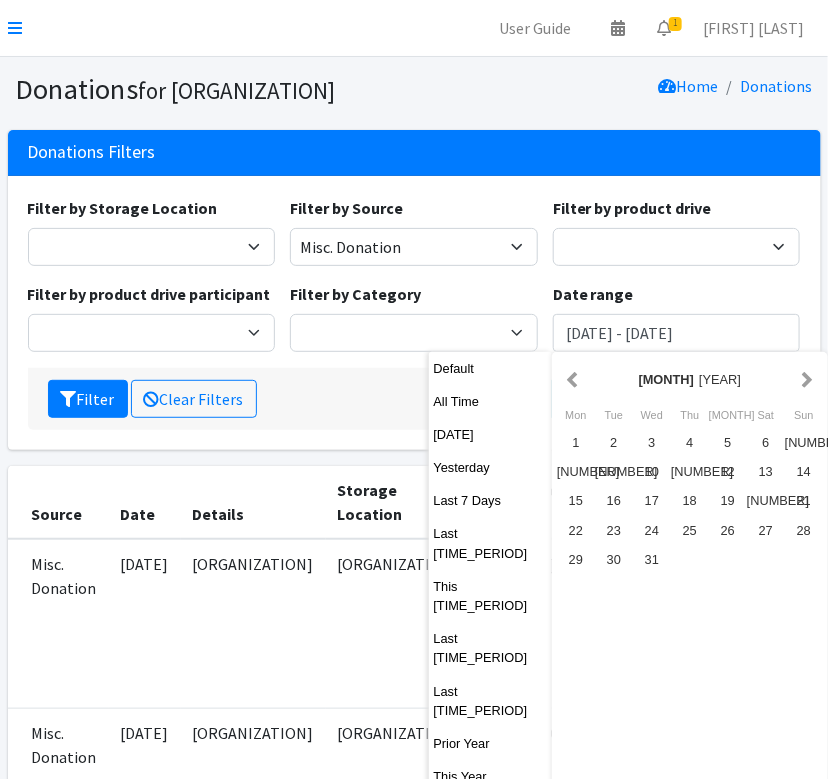 click at bounding box center (572, 379) 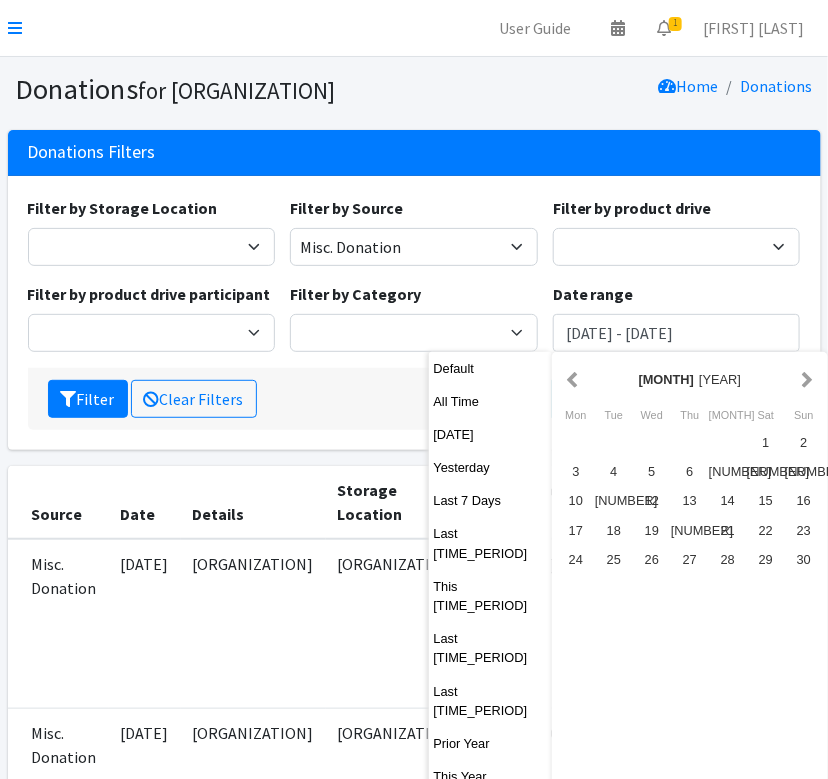 click at bounding box center (572, 379) 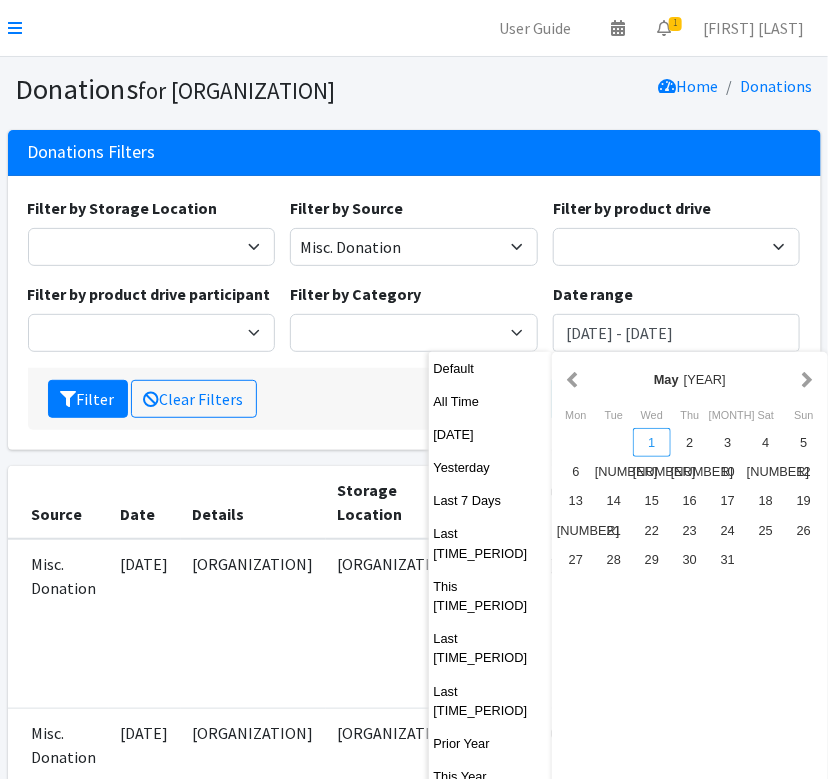 click on "1" at bounding box center [652, 442] 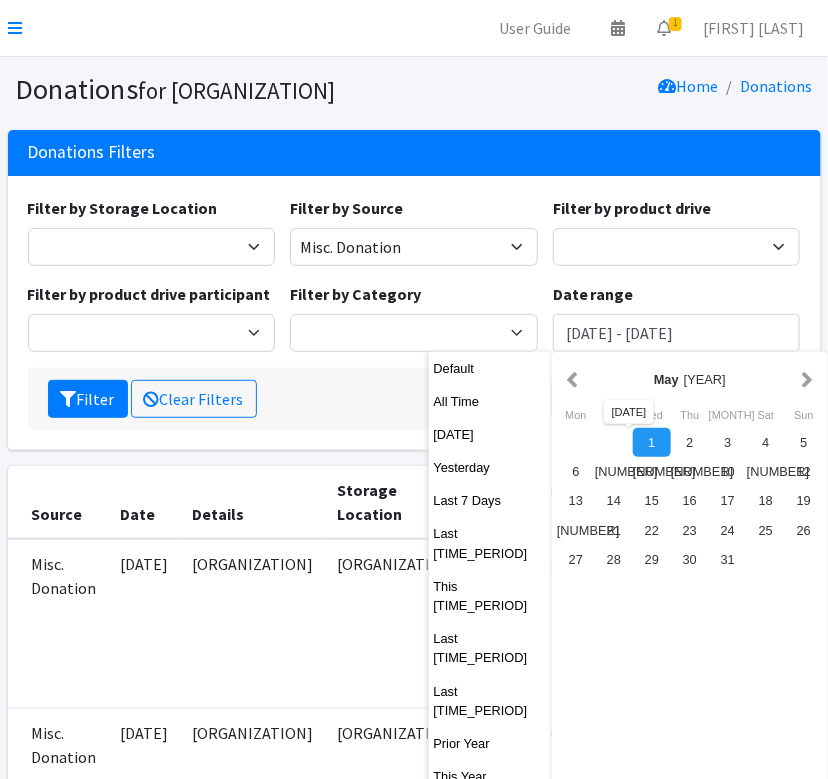 click on "May 2024" at bounding box center (690, 379) 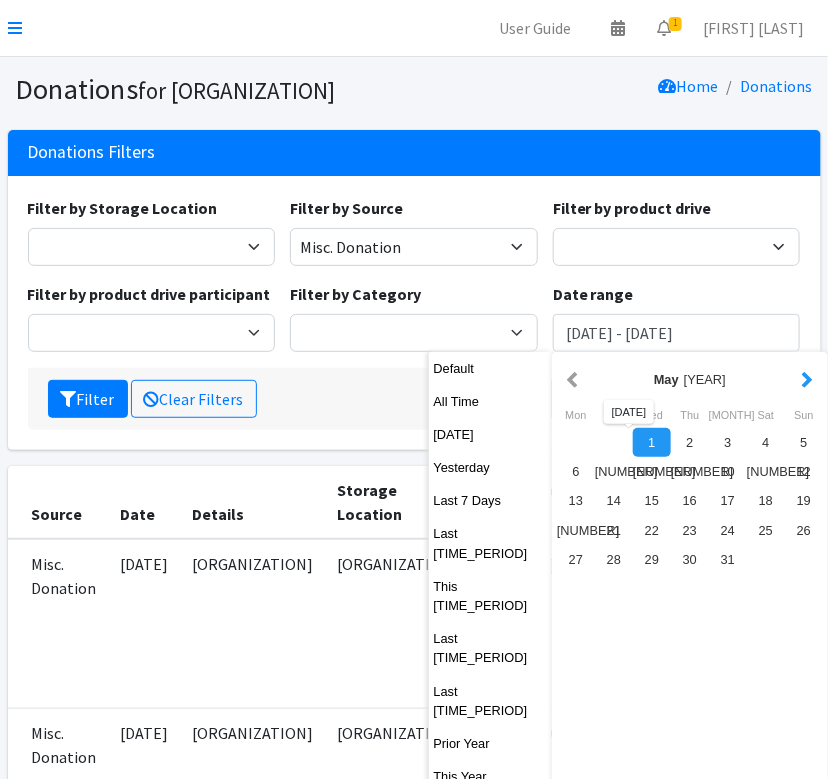 click at bounding box center [807, 379] 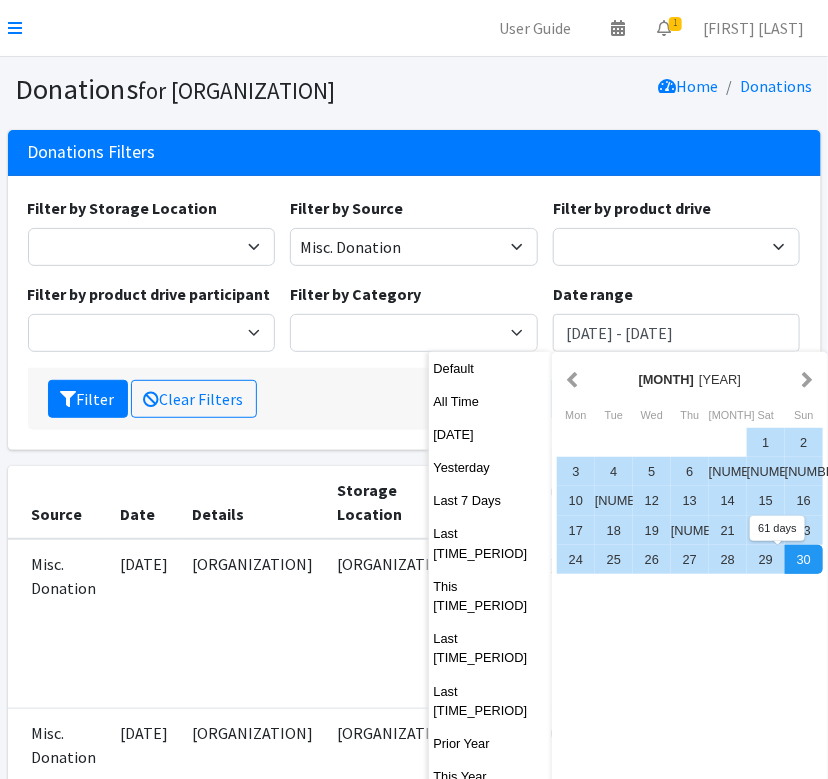 click on "30" at bounding box center [804, 559] 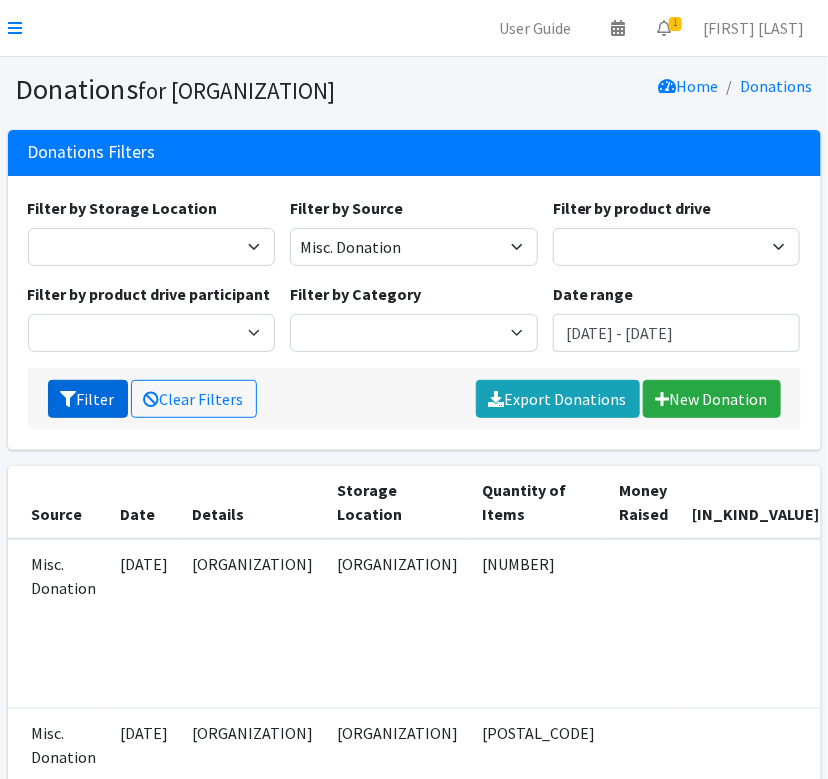 click at bounding box center [69, 399] 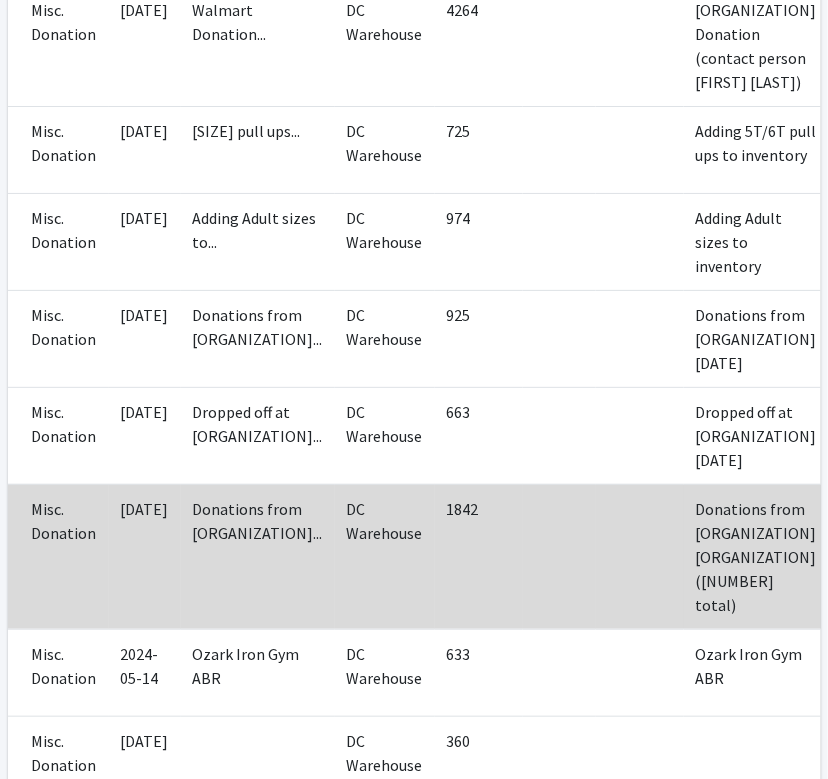 scroll, scrollTop: 1938, scrollLeft: 0, axis: vertical 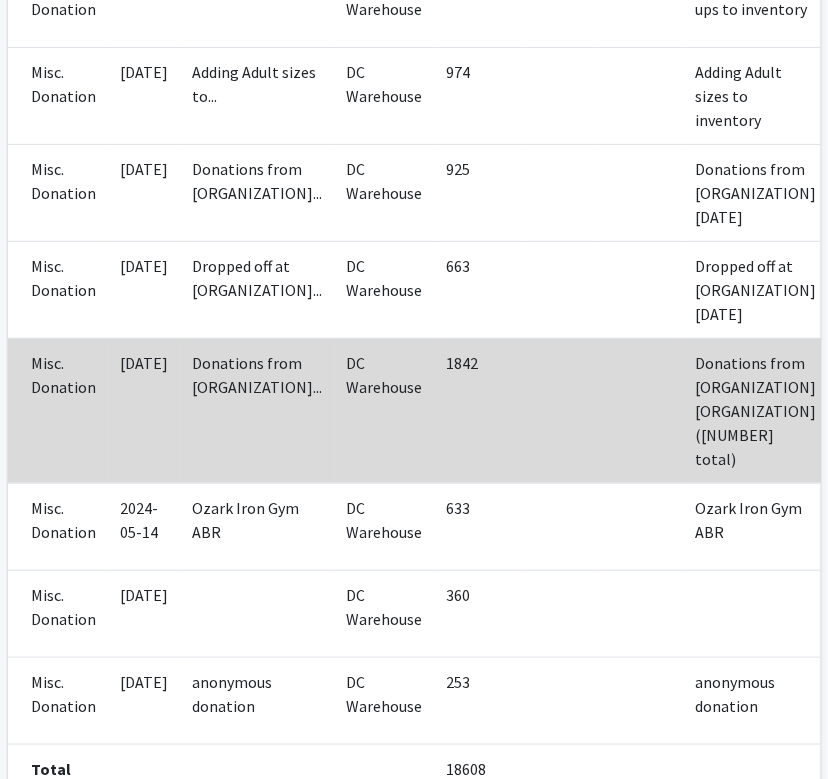 click on "View" at bounding box center (868, 366) 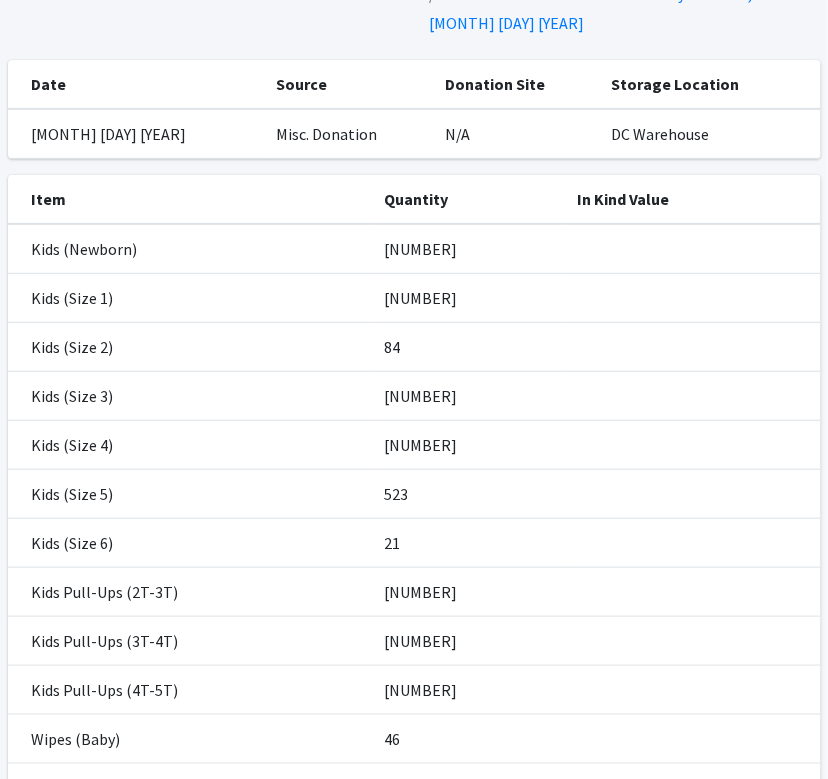 scroll, scrollTop: 122, scrollLeft: 0, axis: vertical 